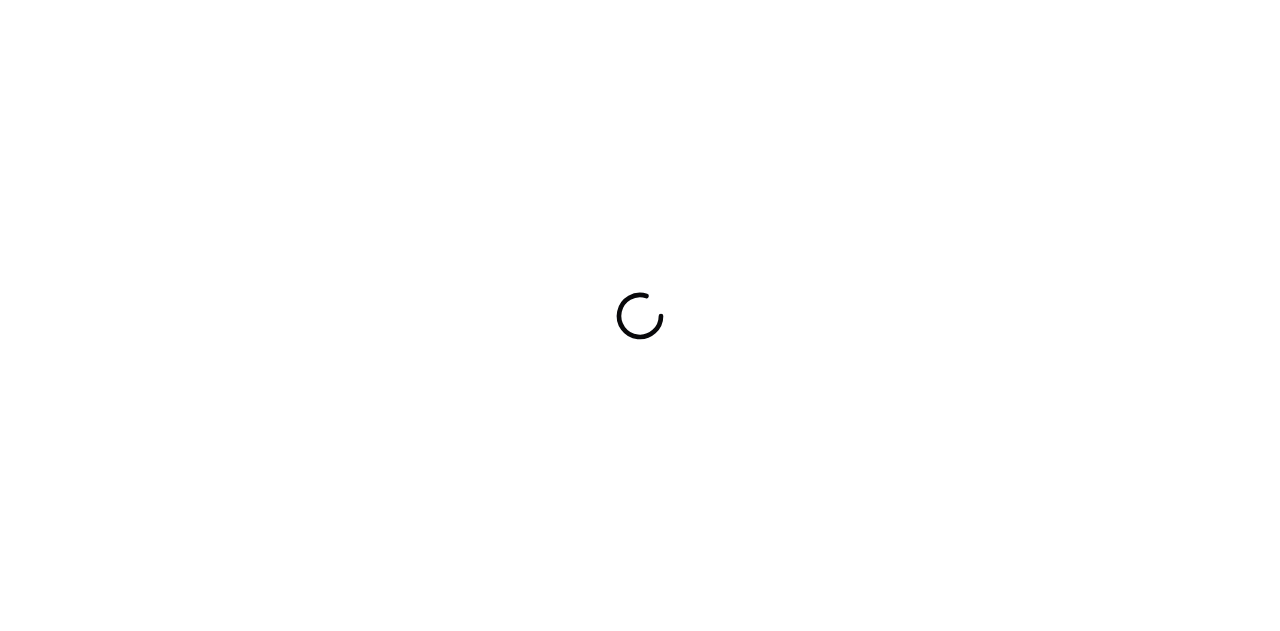 scroll, scrollTop: 0, scrollLeft: 0, axis: both 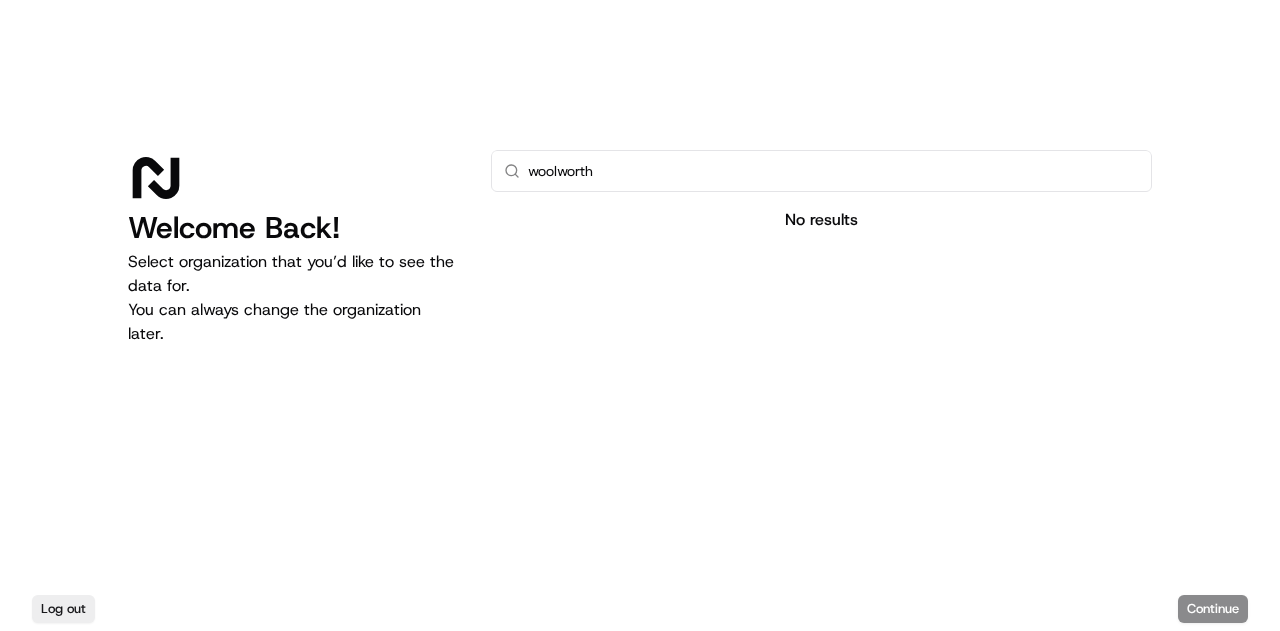 type on "woolworths" 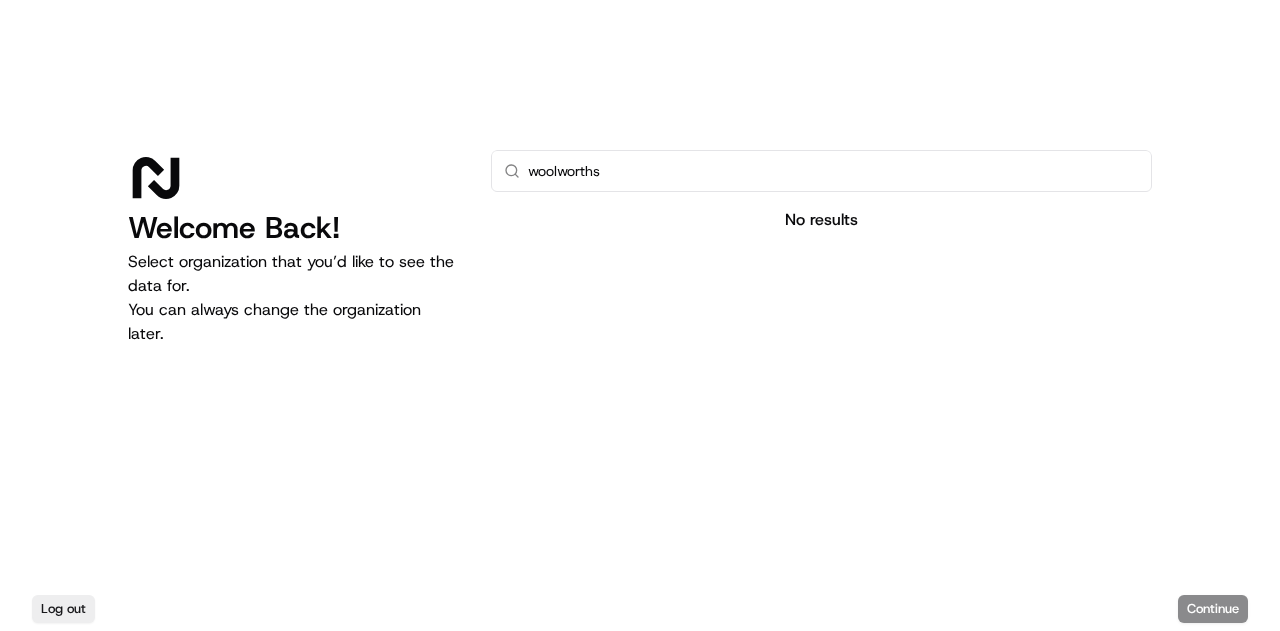click on "woolworths" at bounding box center (833, 171) 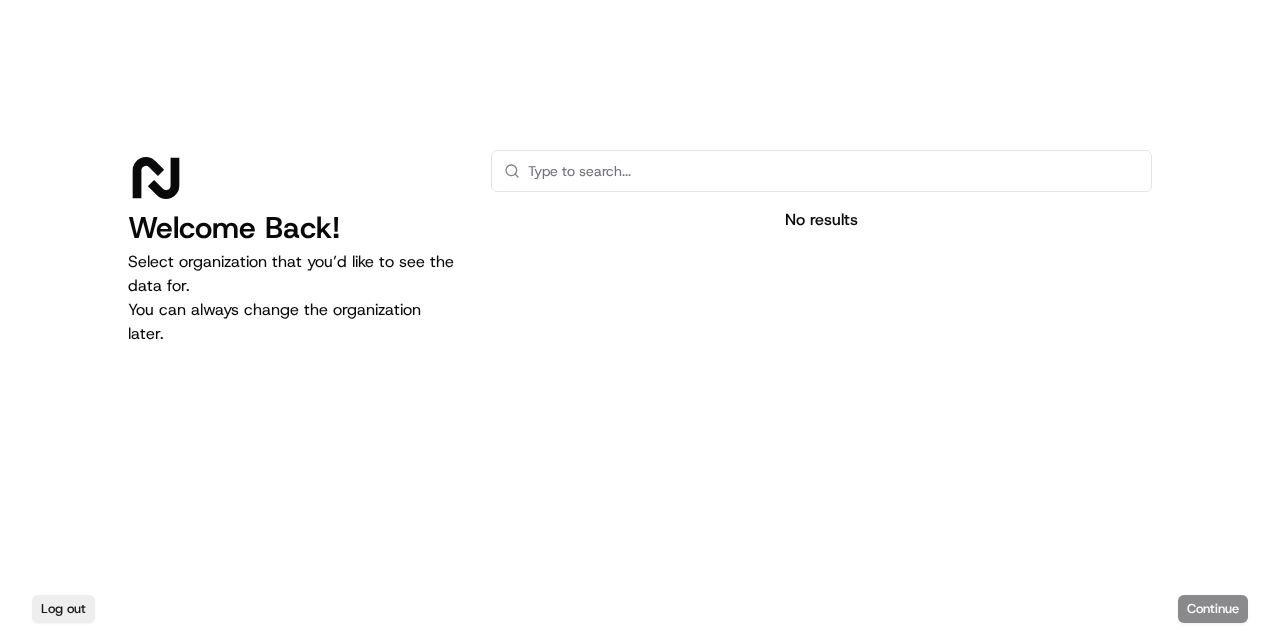 click at bounding box center [821, 407] 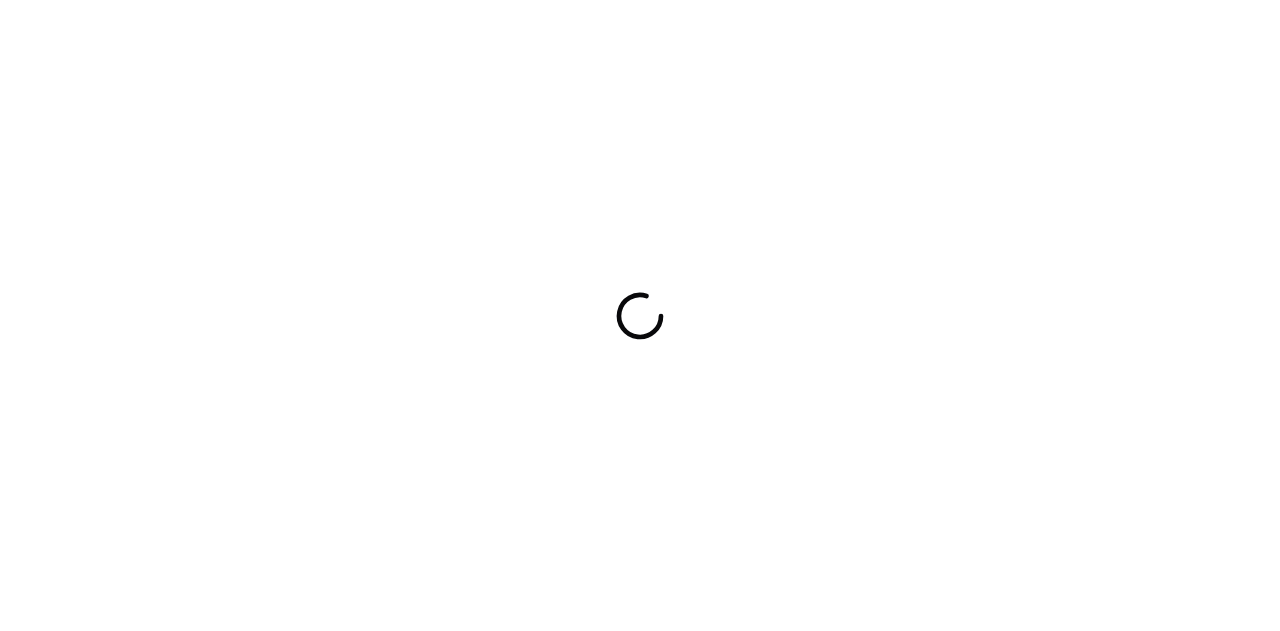 scroll, scrollTop: 0, scrollLeft: 0, axis: both 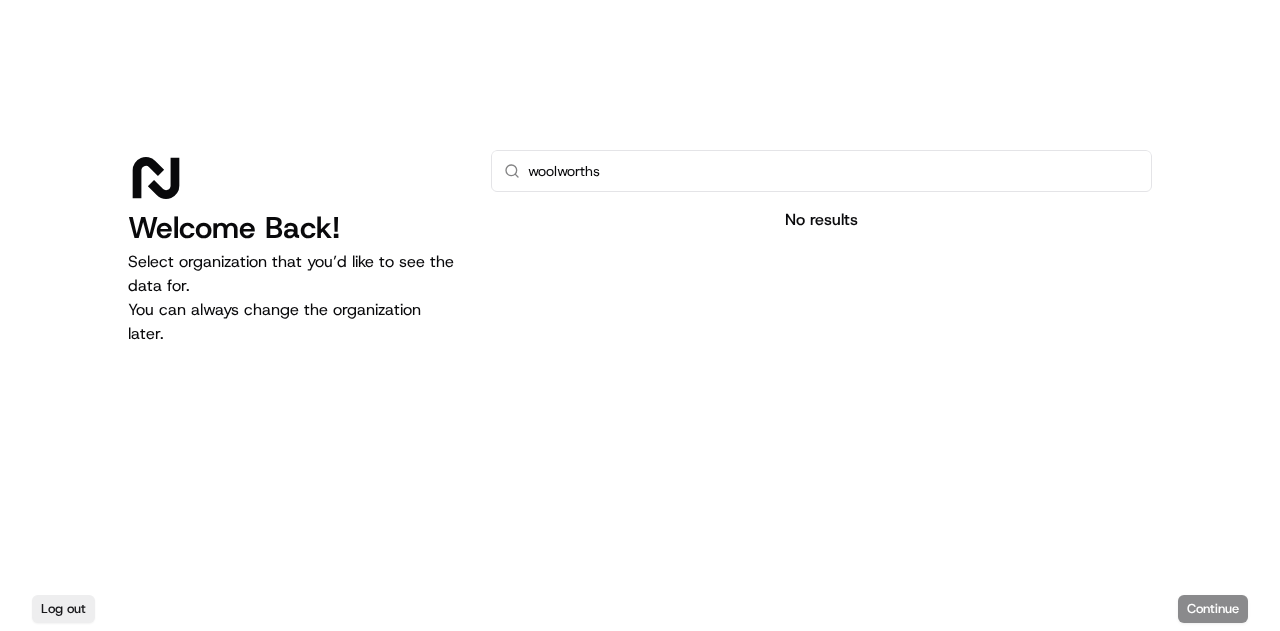 type on "woolworths" 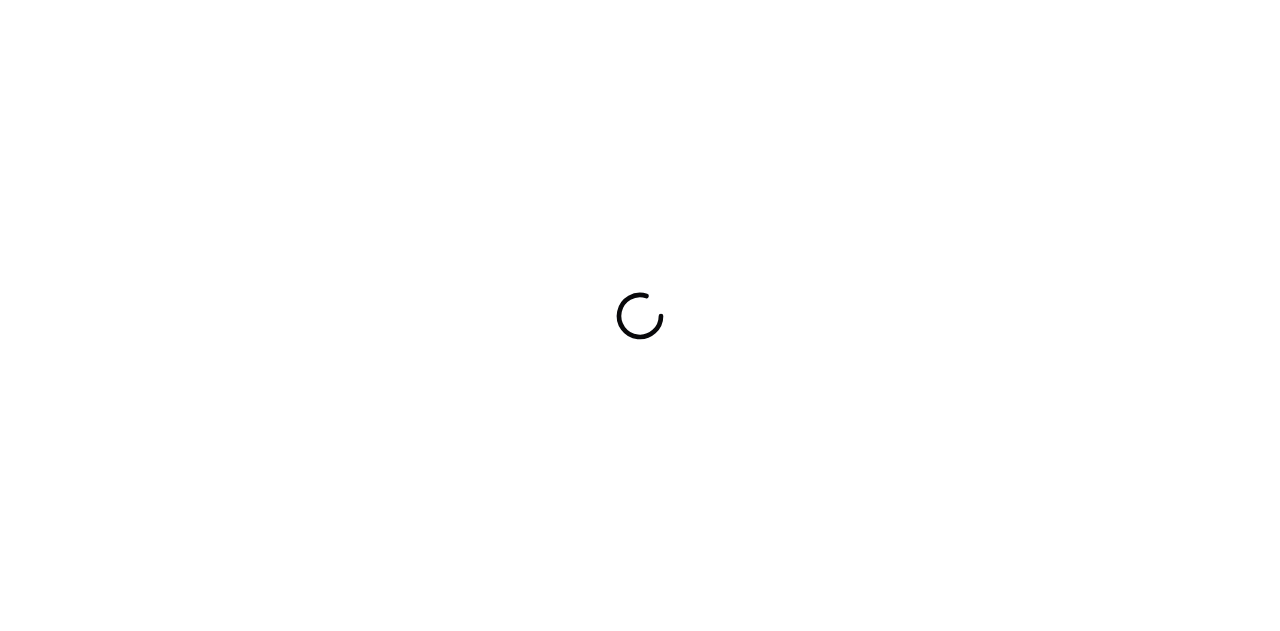 scroll, scrollTop: 0, scrollLeft: 0, axis: both 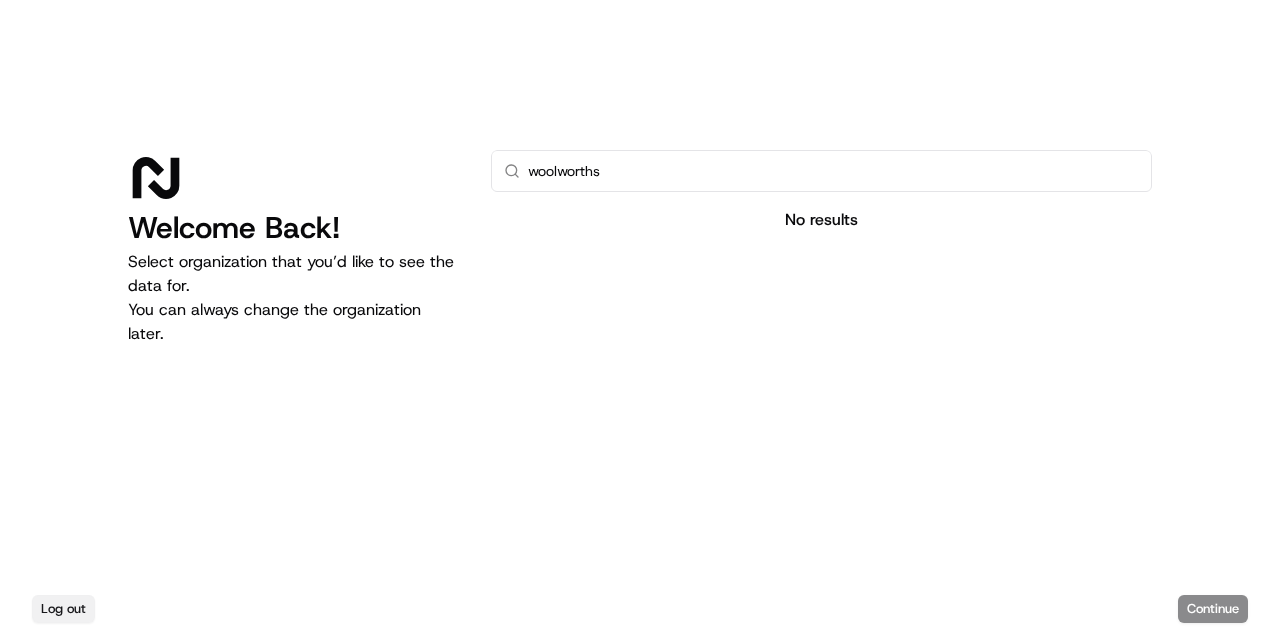 type on "woolworths" 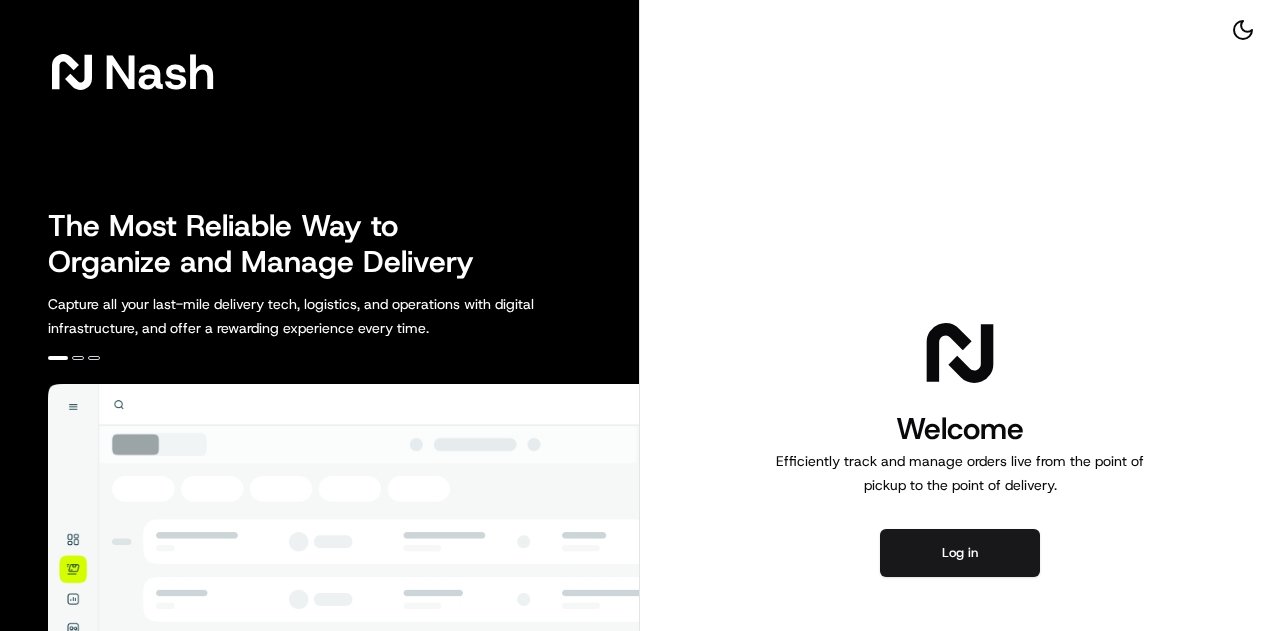 scroll, scrollTop: 0, scrollLeft: 0, axis: both 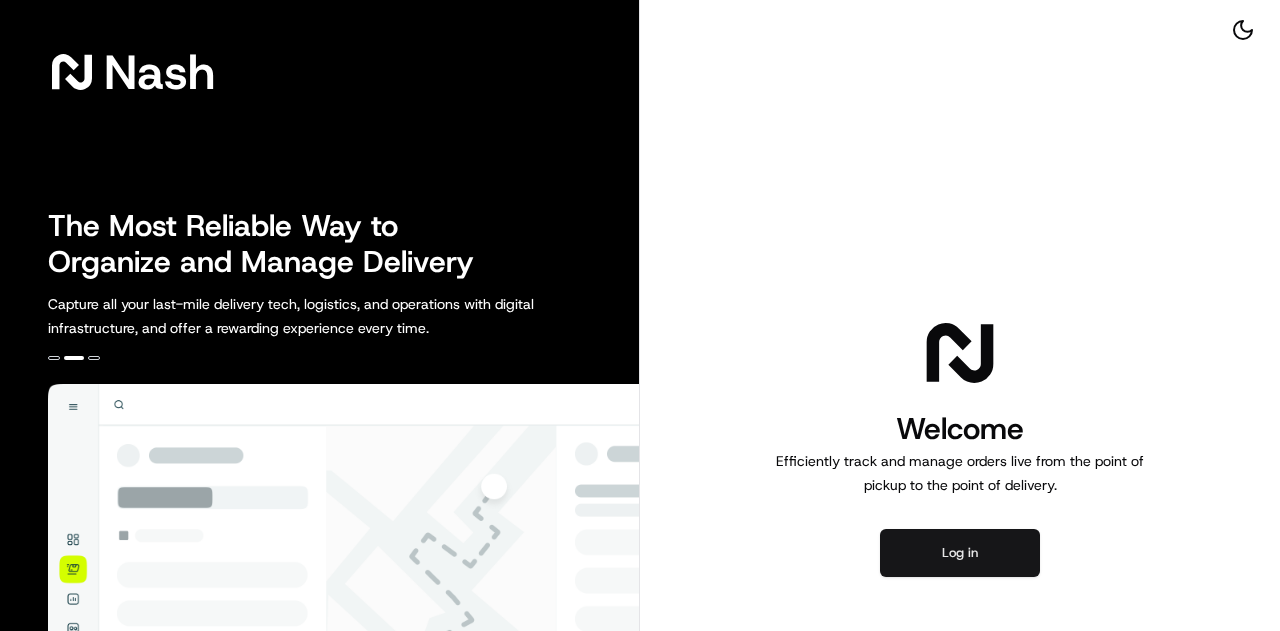 click on "Log in" at bounding box center [960, 553] 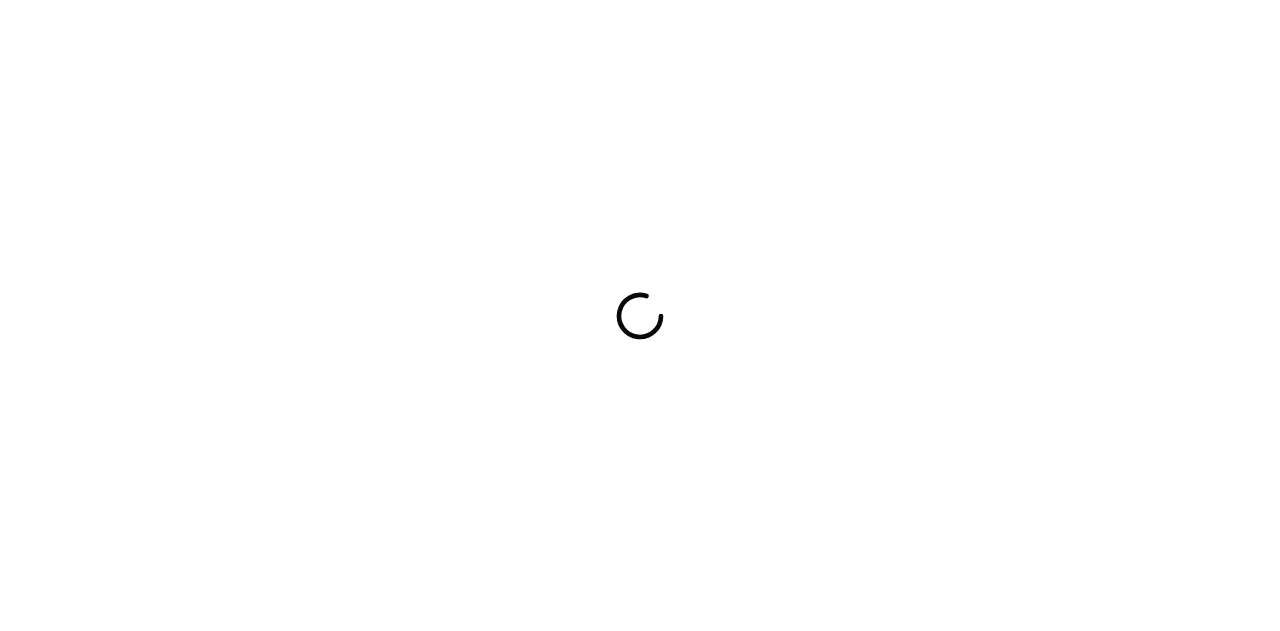scroll, scrollTop: 0, scrollLeft: 0, axis: both 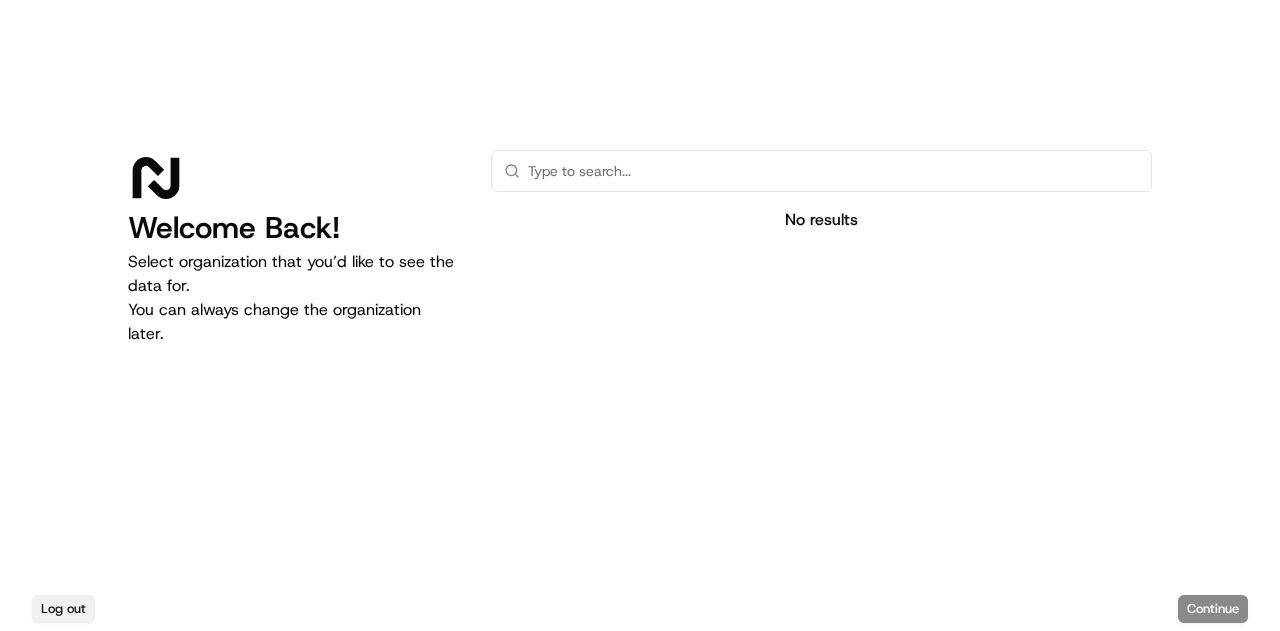 click on "Log out" at bounding box center [63, 609] 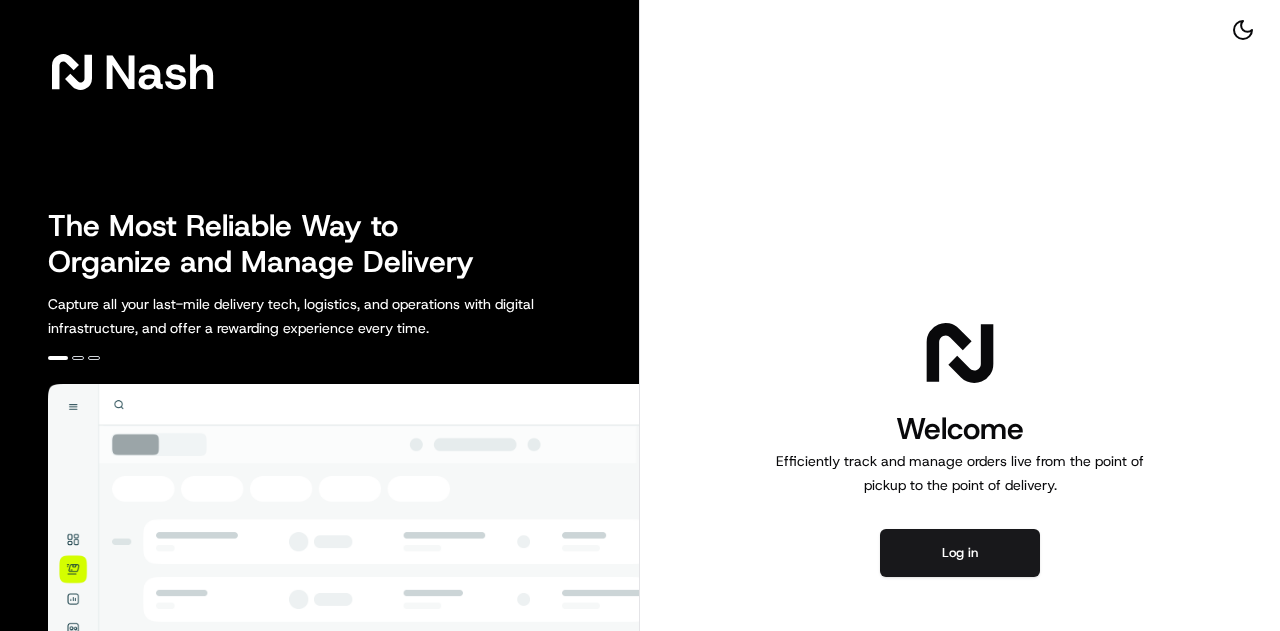 scroll, scrollTop: 0, scrollLeft: 0, axis: both 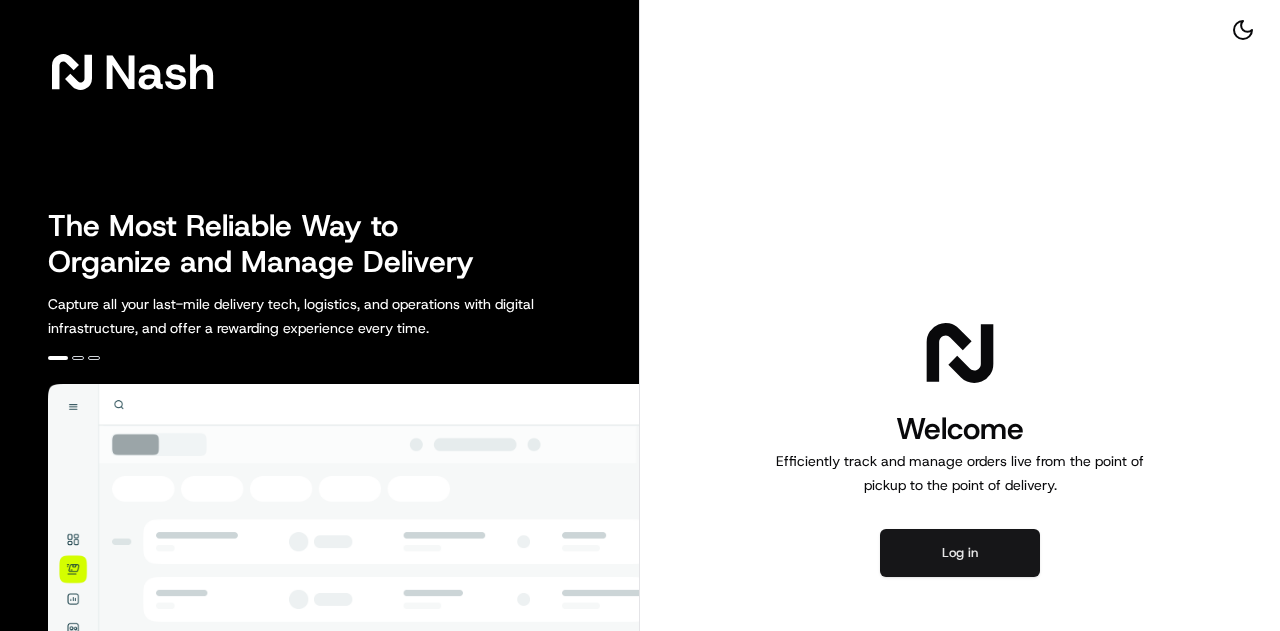 click on "Log in" at bounding box center (960, 553) 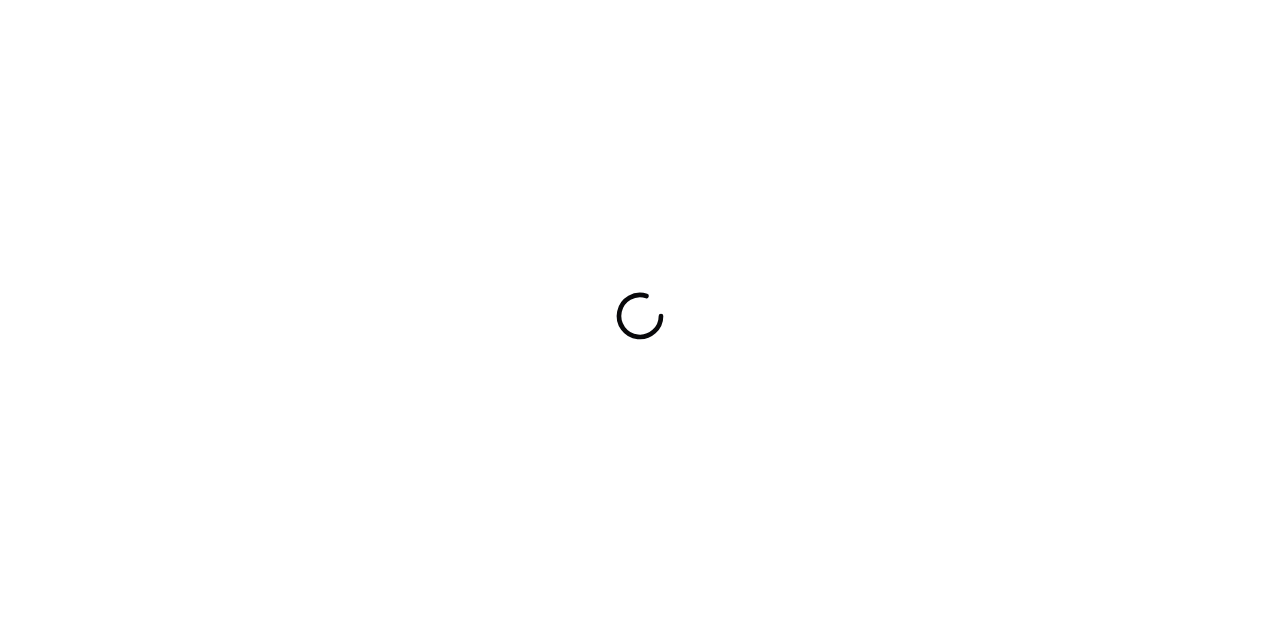 scroll, scrollTop: 0, scrollLeft: 0, axis: both 